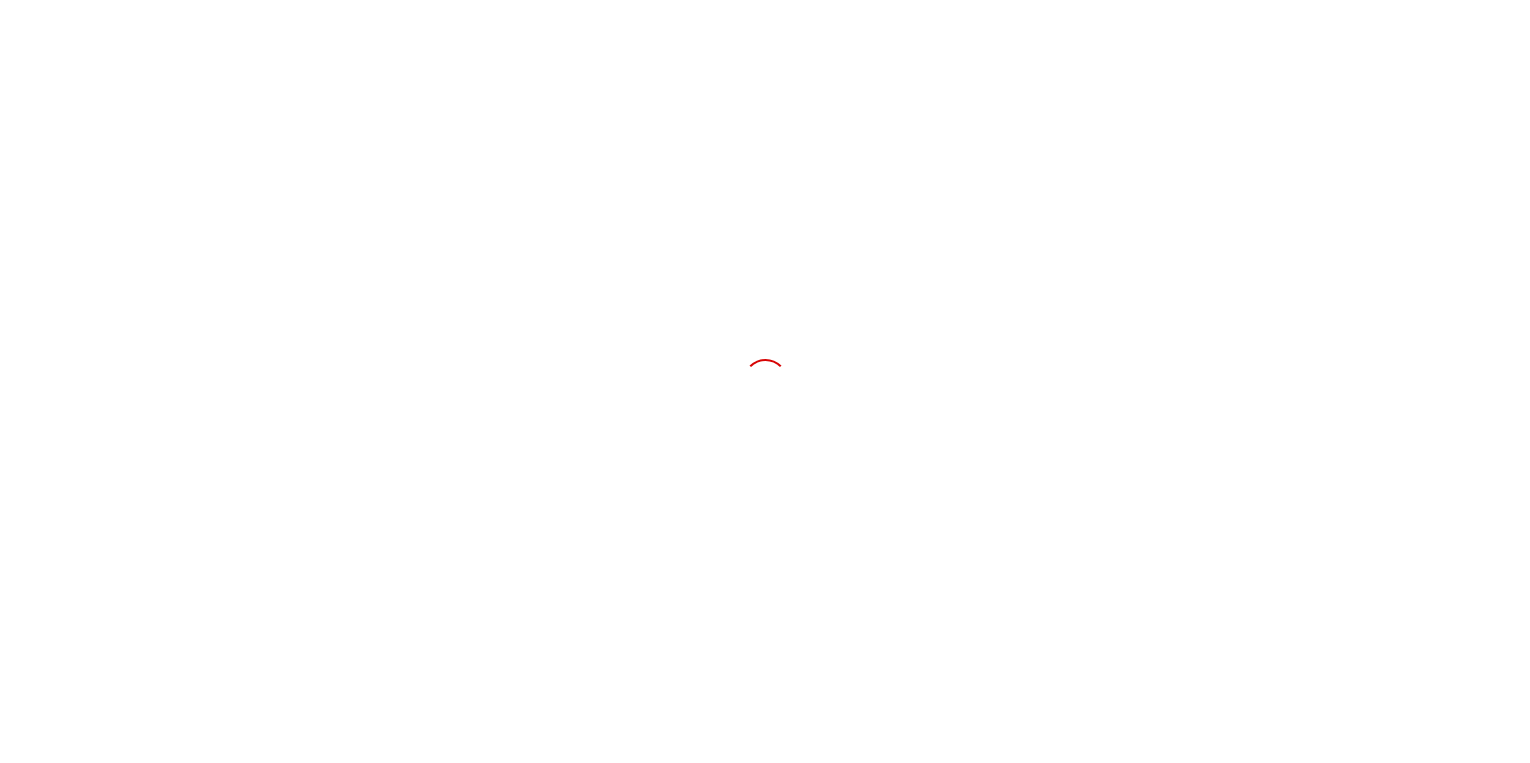 scroll, scrollTop: 0, scrollLeft: 0, axis: both 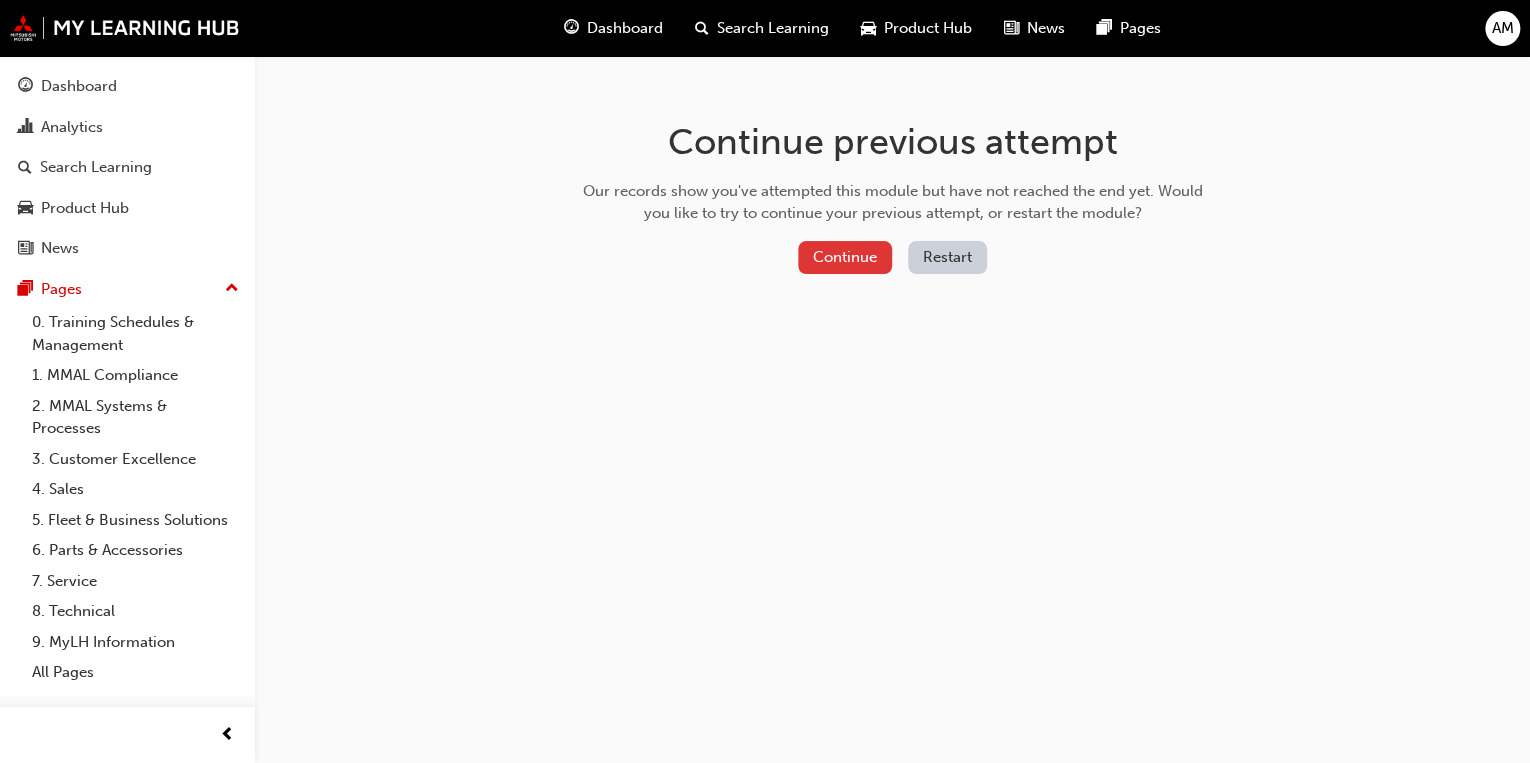 click on "Continue" at bounding box center (845, 257) 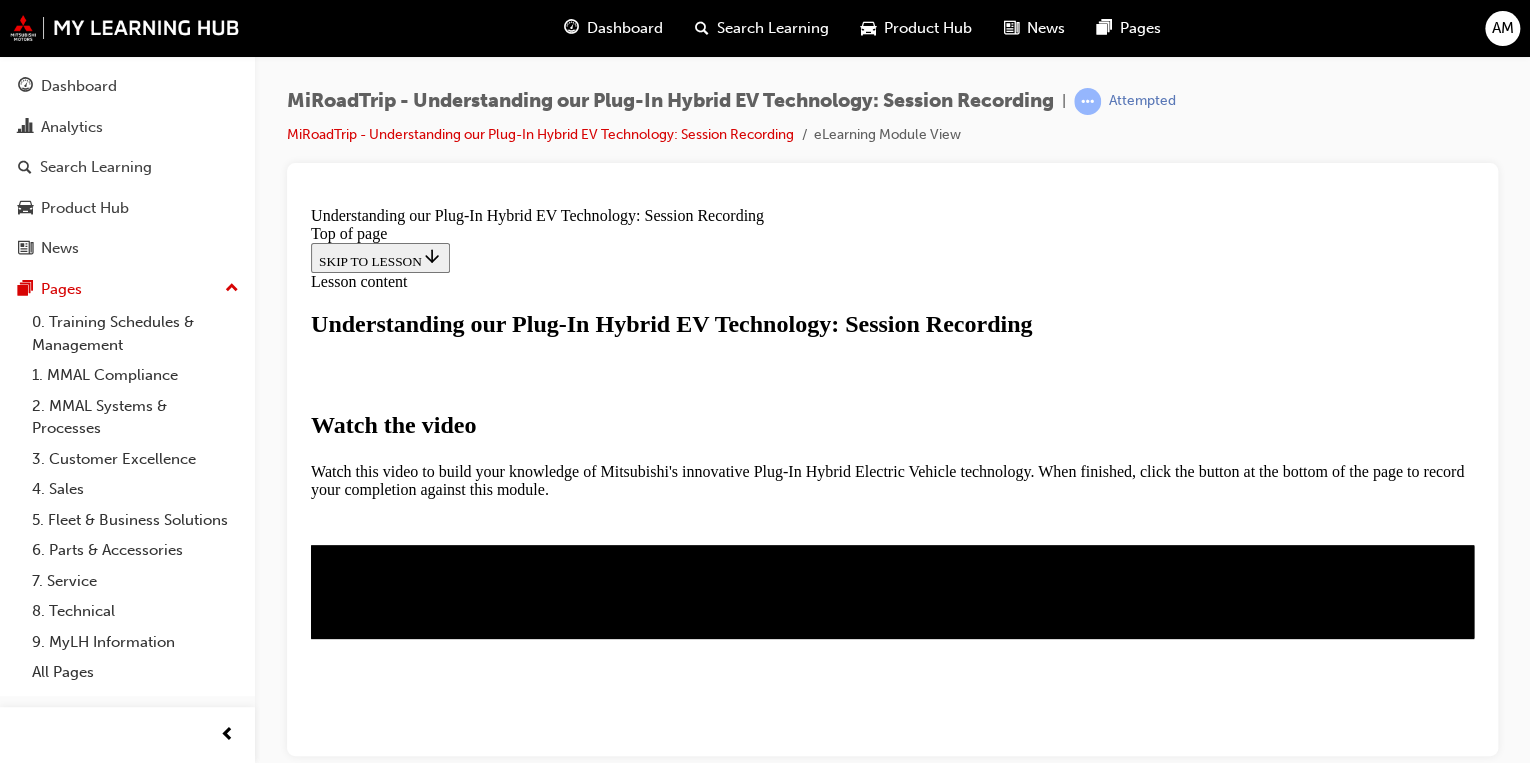 scroll, scrollTop: 0, scrollLeft: 0, axis: both 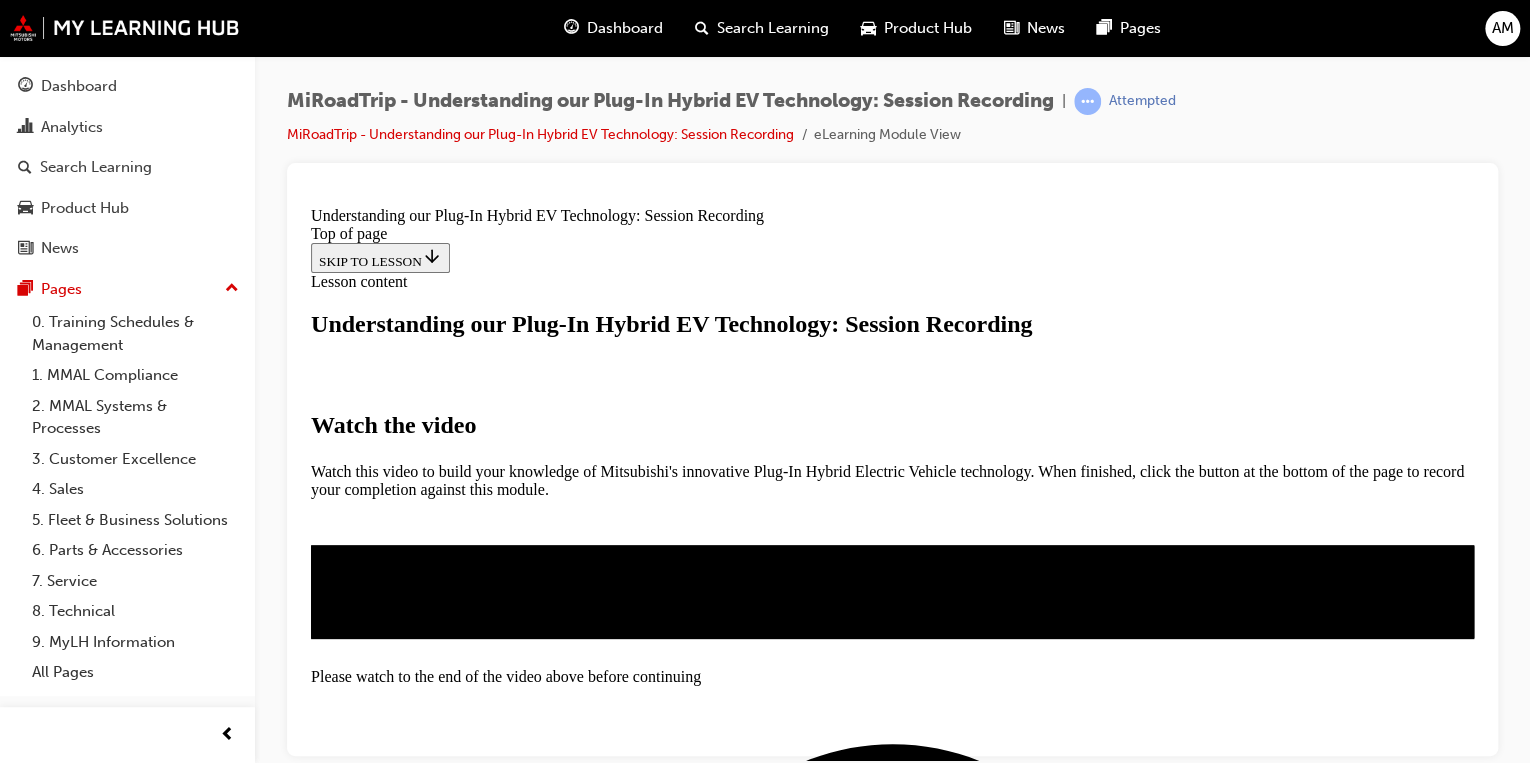 click at bounding box center (359, 790) 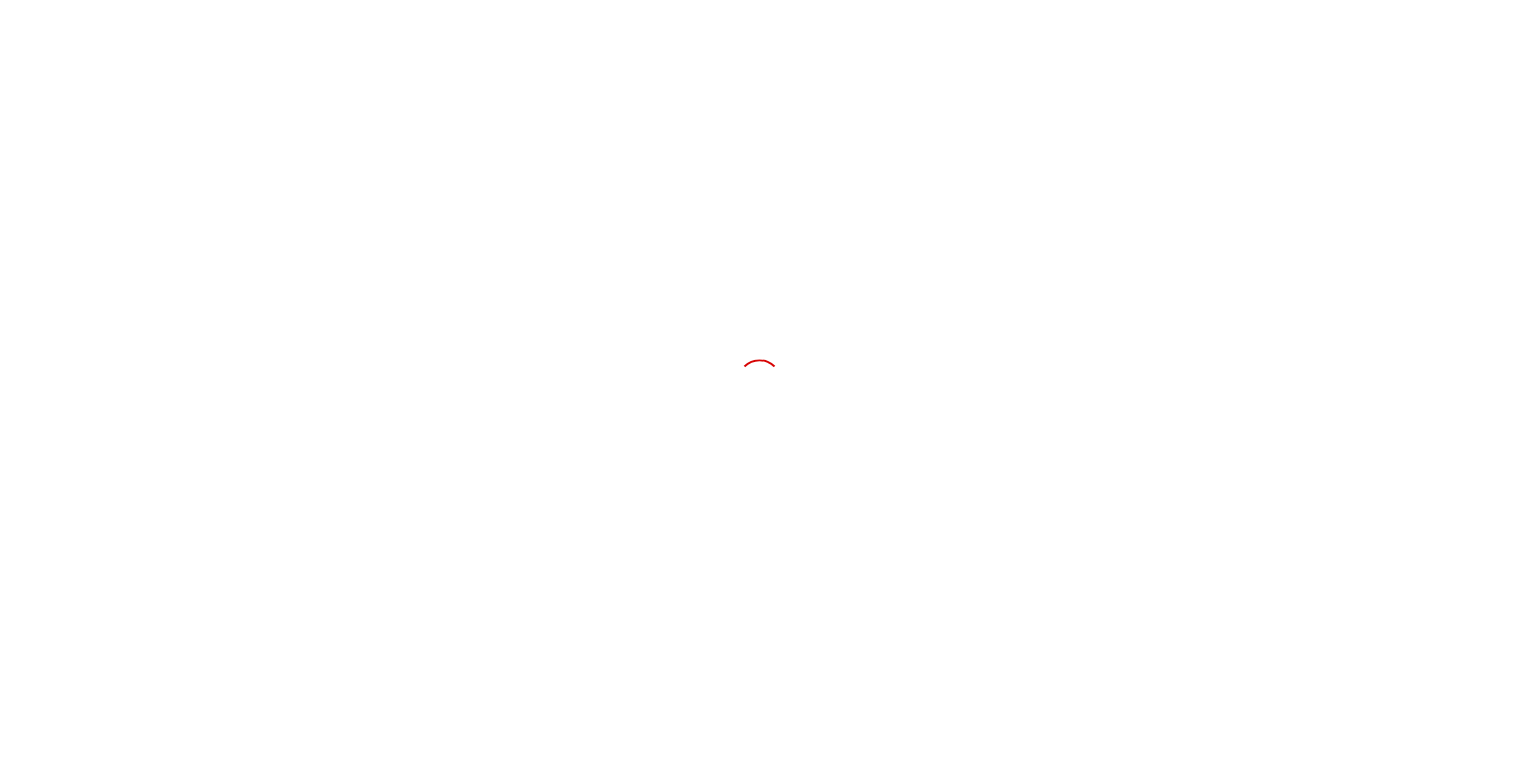 scroll, scrollTop: 0, scrollLeft: 0, axis: both 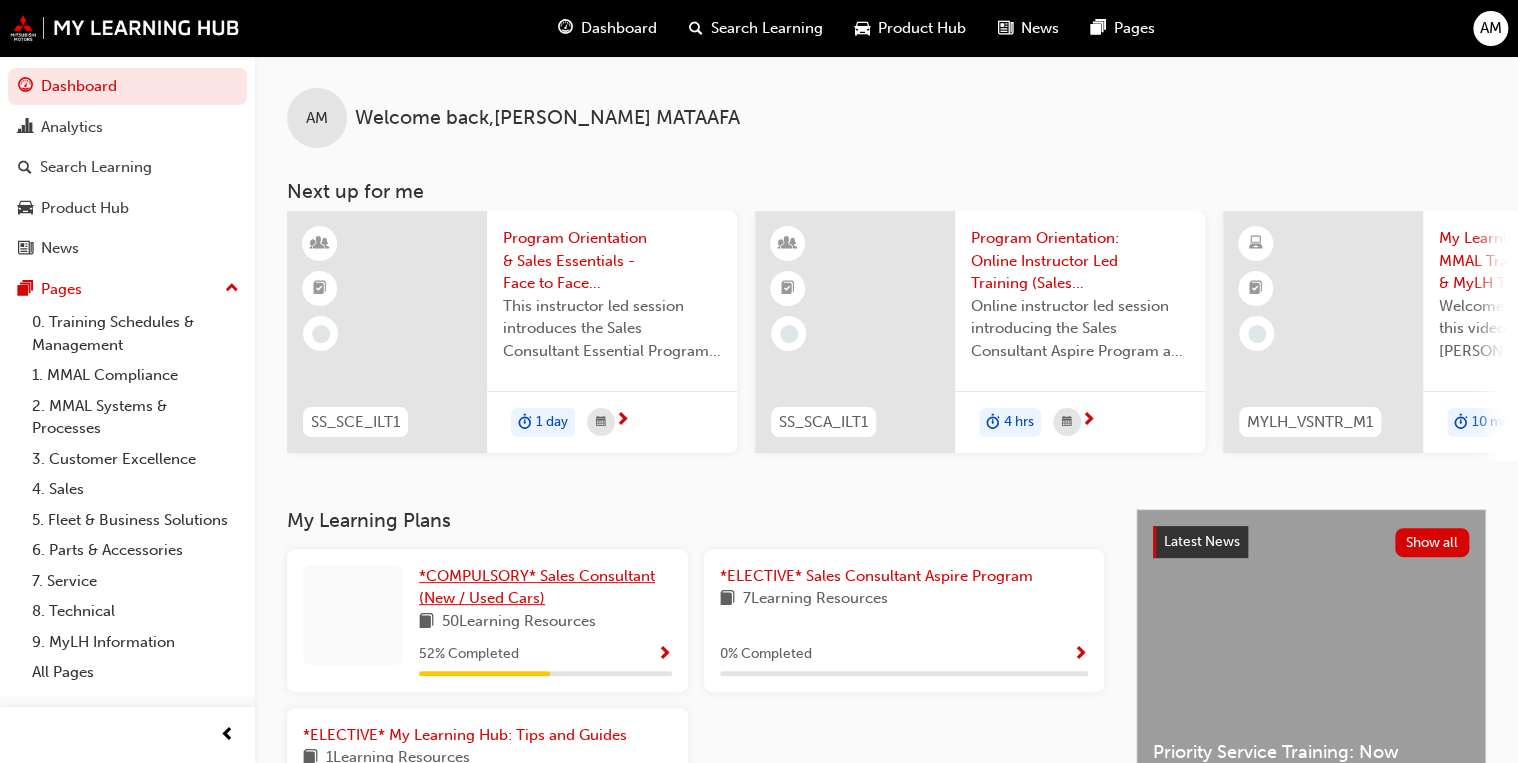 click on "*COMPULSORY* Sales Consultant (New / Used Cars)" at bounding box center (537, 587) 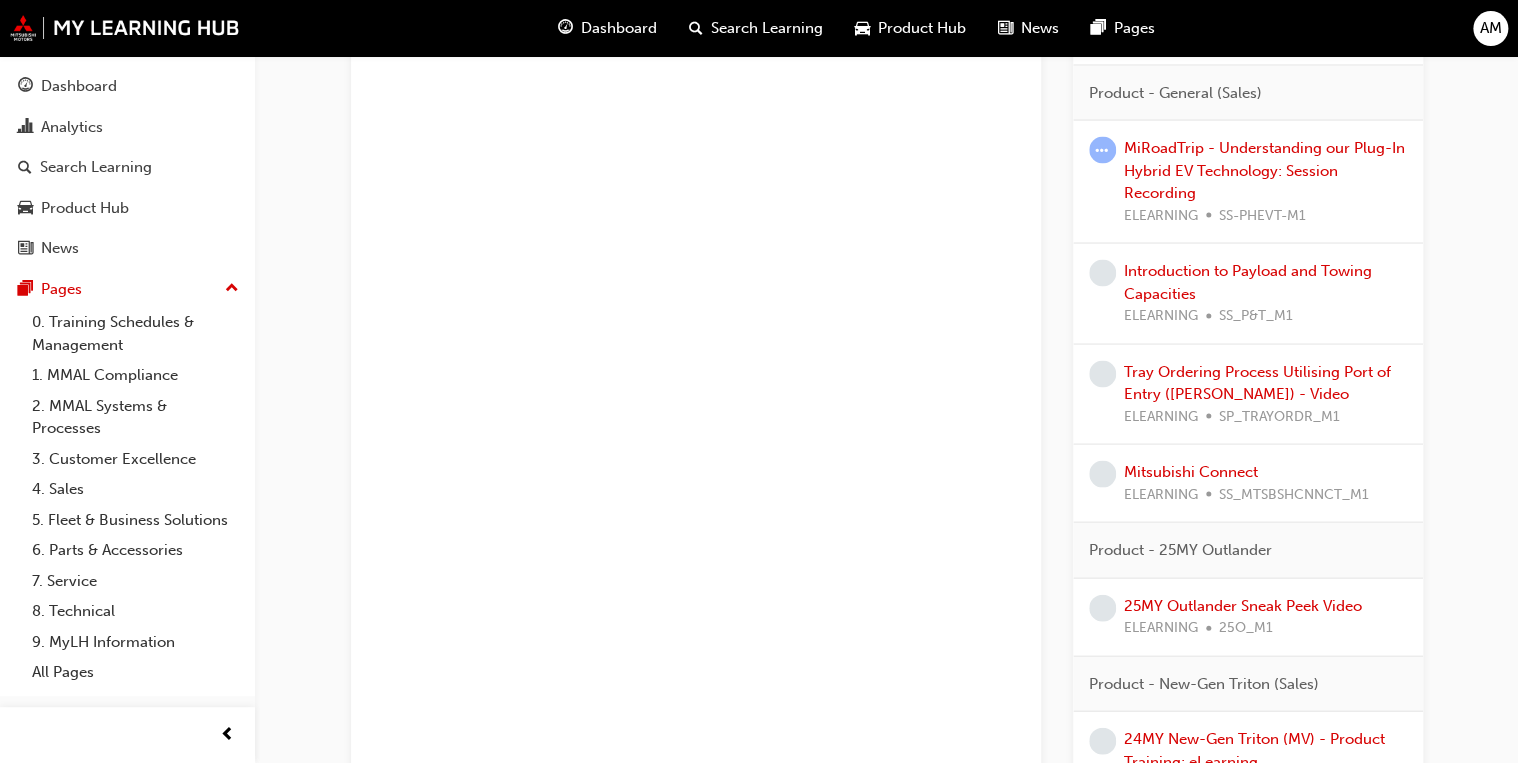scroll, scrollTop: 1760, scrollLeft: 0, axis: vertical 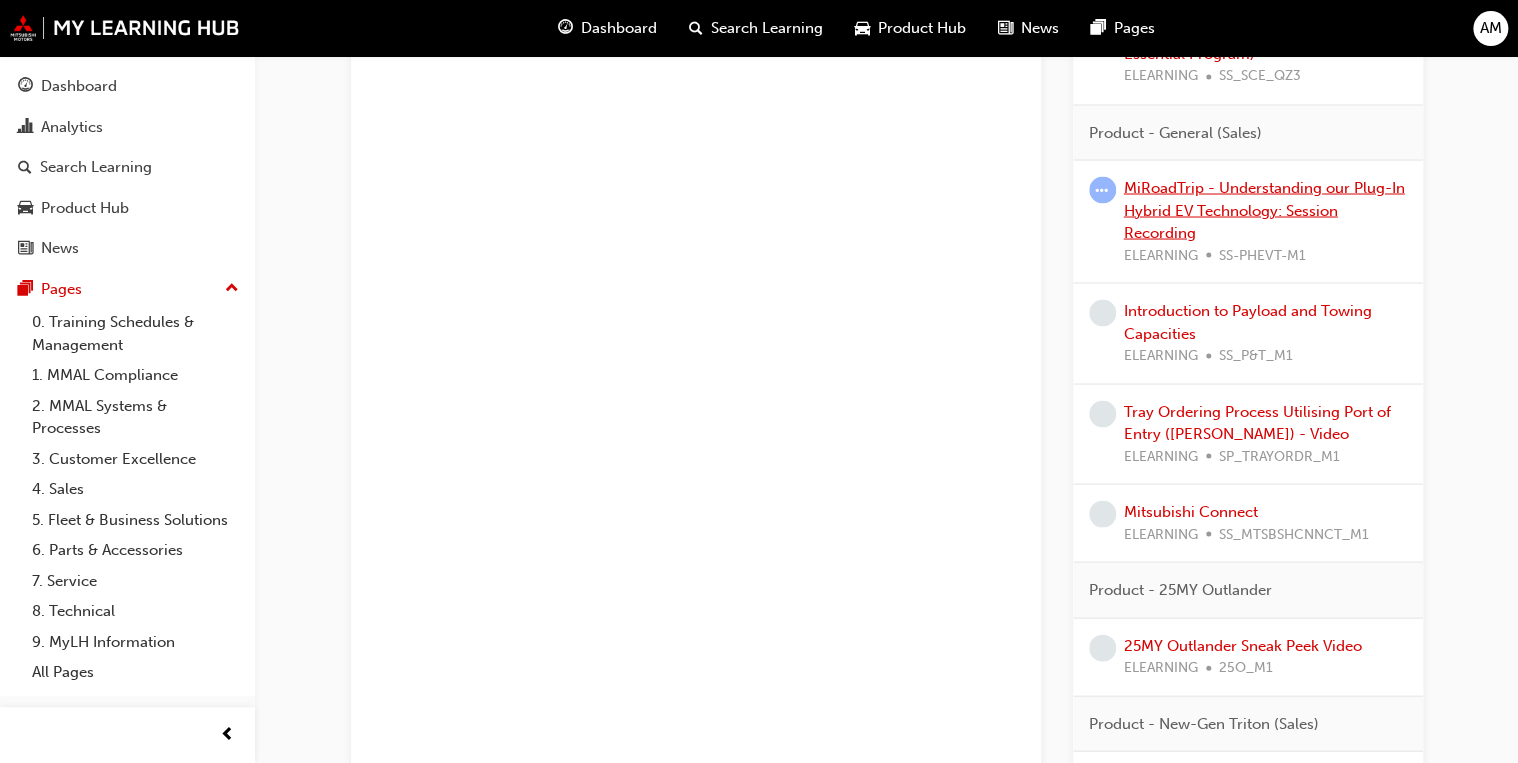 click on "MiRoadTrip - Understanding our Plug-In Hybrid EV Technology: Session Recording" at bounding box center (1264, 209) 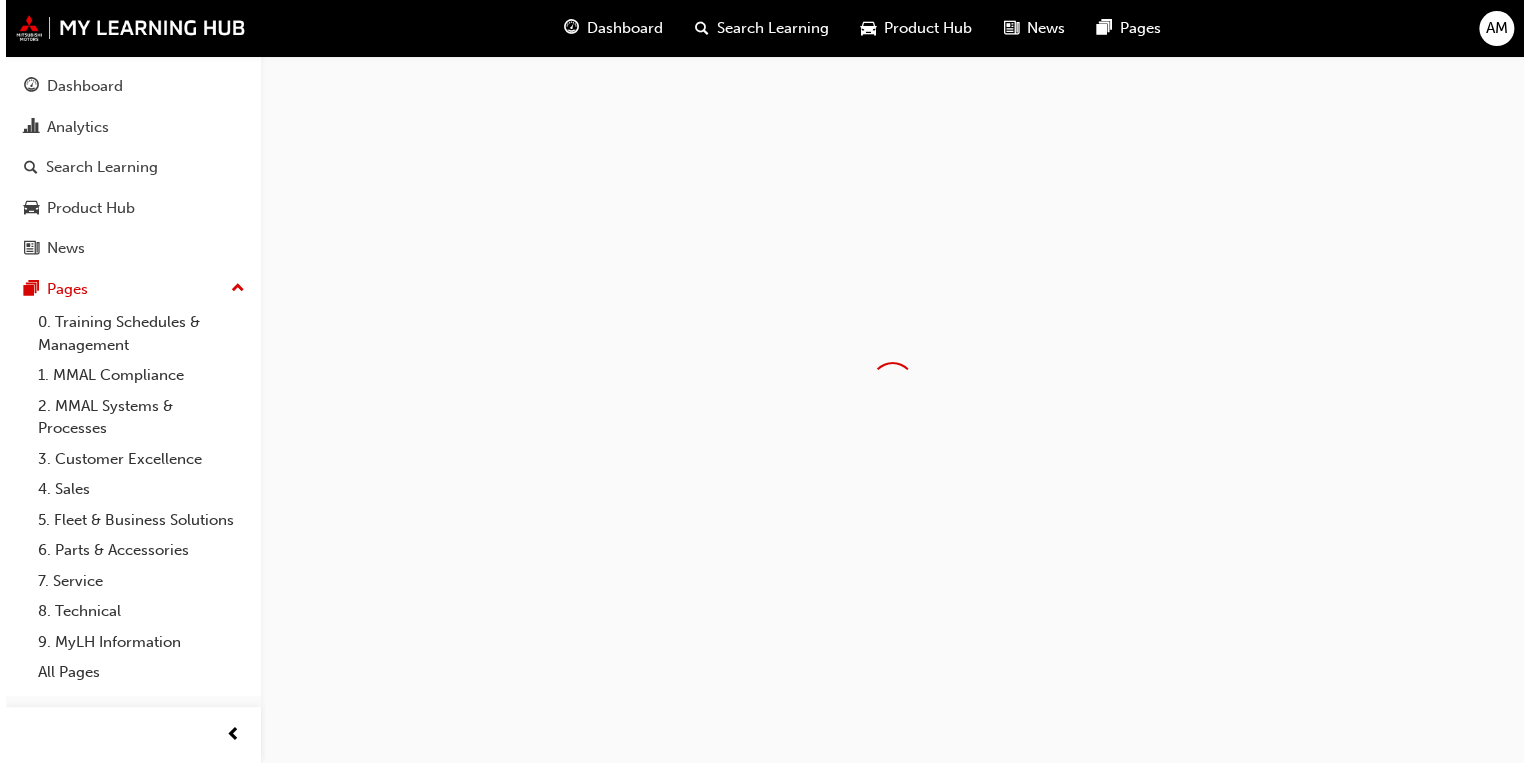 scroll, scrollTop: 0, scrollLeft: 0, axis: both 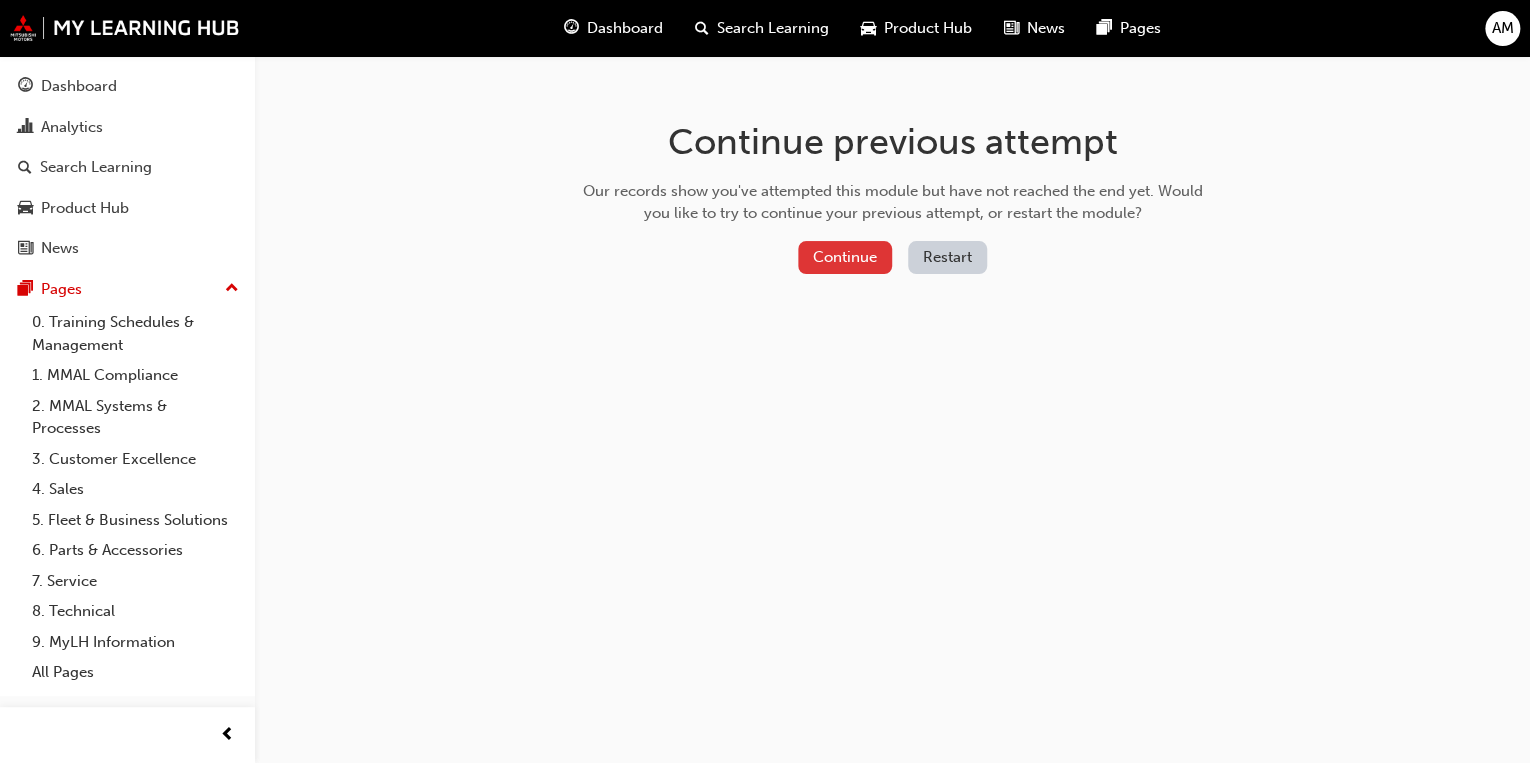 click on "Continue" at bounding box center (845, 257) 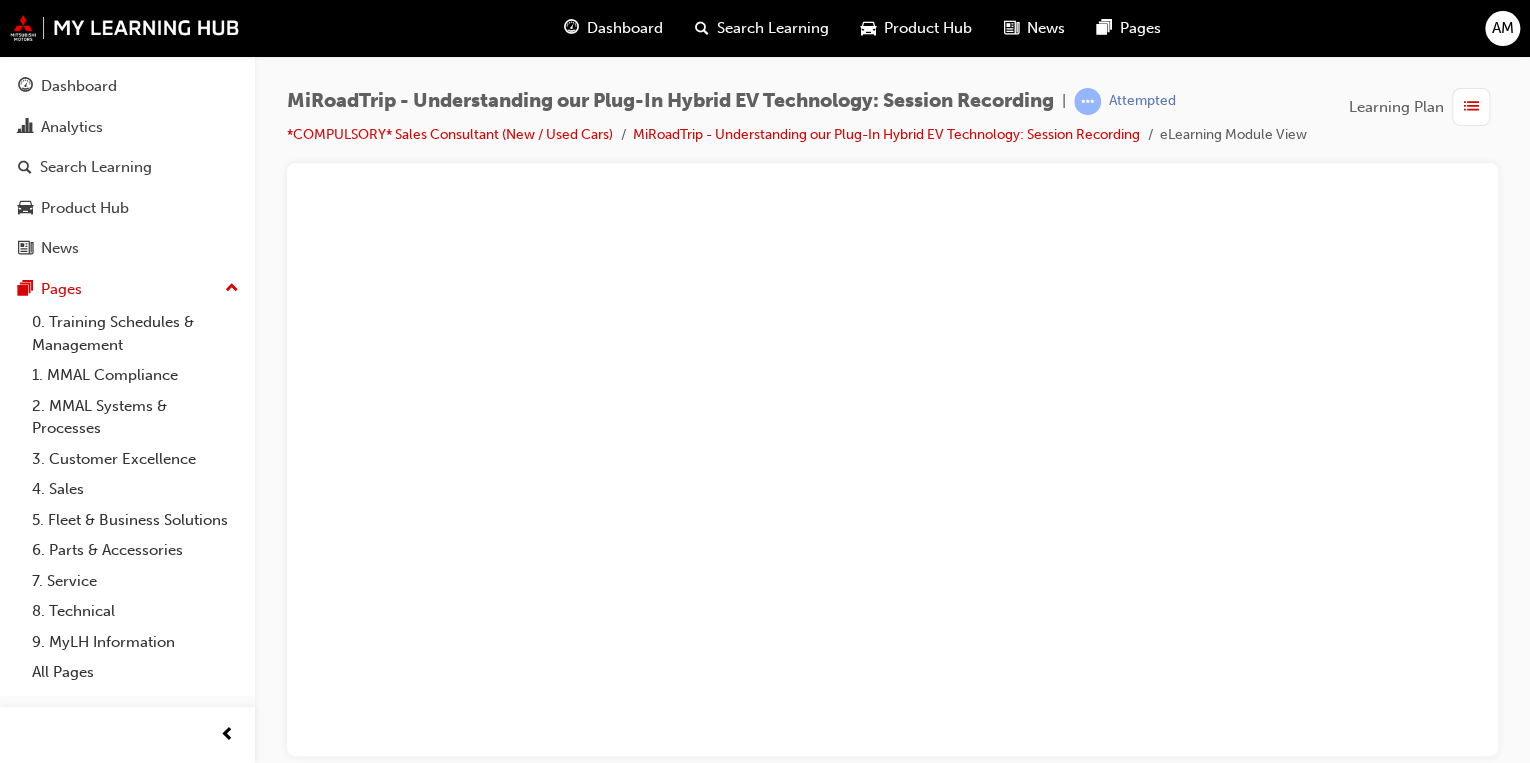 scroll, scrollTop: 0, scrollLeft: 0, axis: both 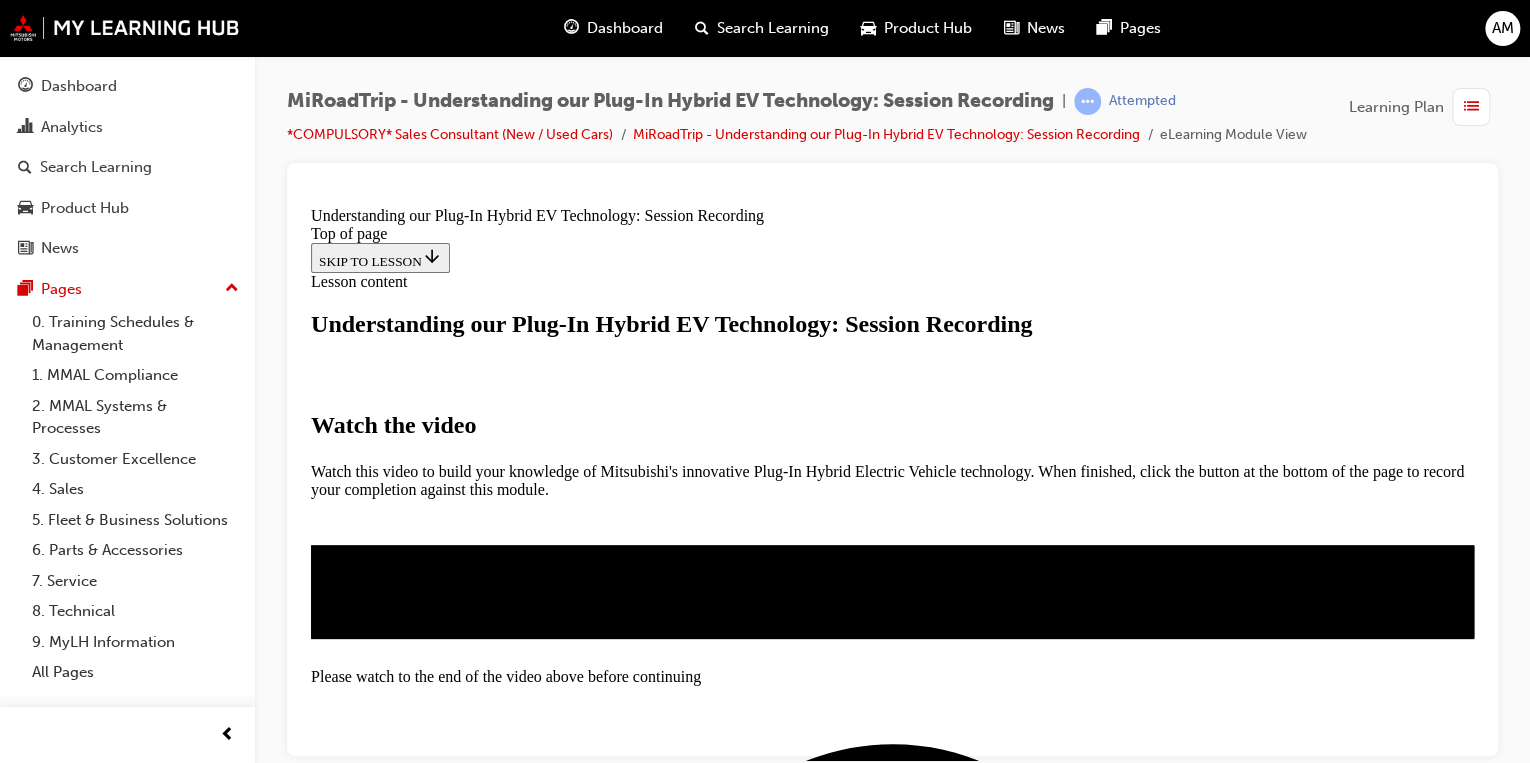 click at bounding box center (359, 790) 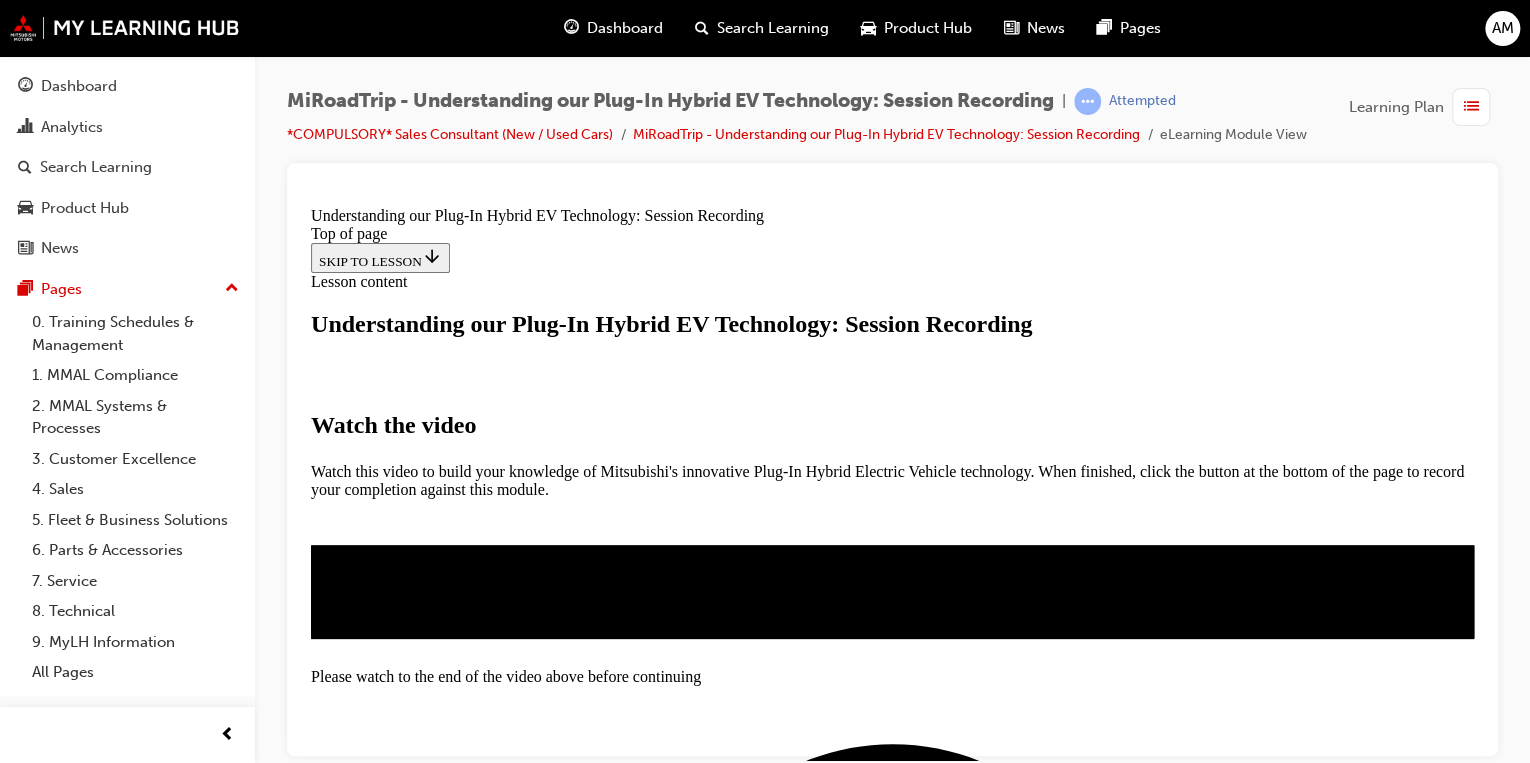 click on "Loaded :  4.65% 48:19 01:20" at bounding box center [991, 849] 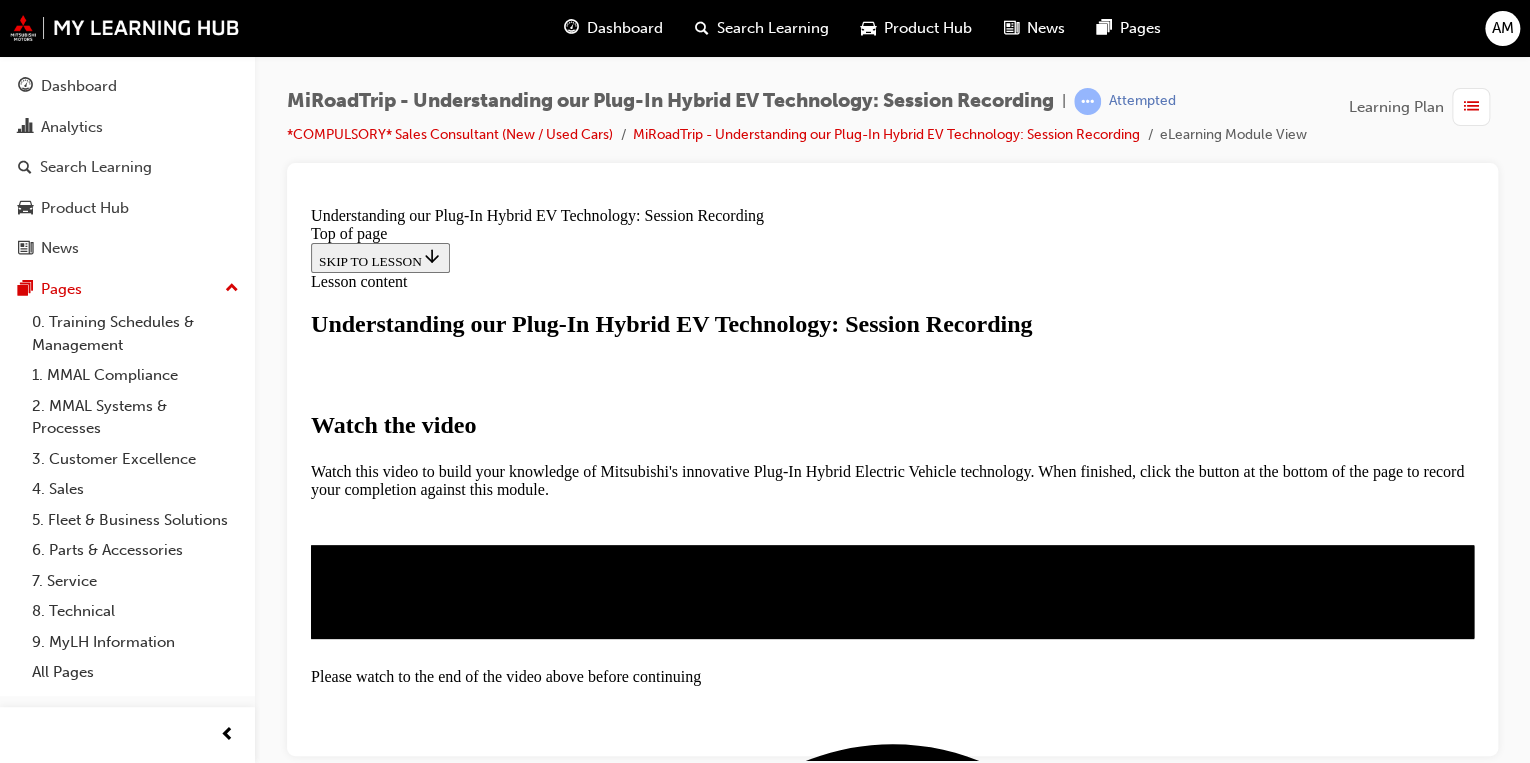 click on "Loaded :  4.65% 48:19 01:21" at bounding box center (991, 849) 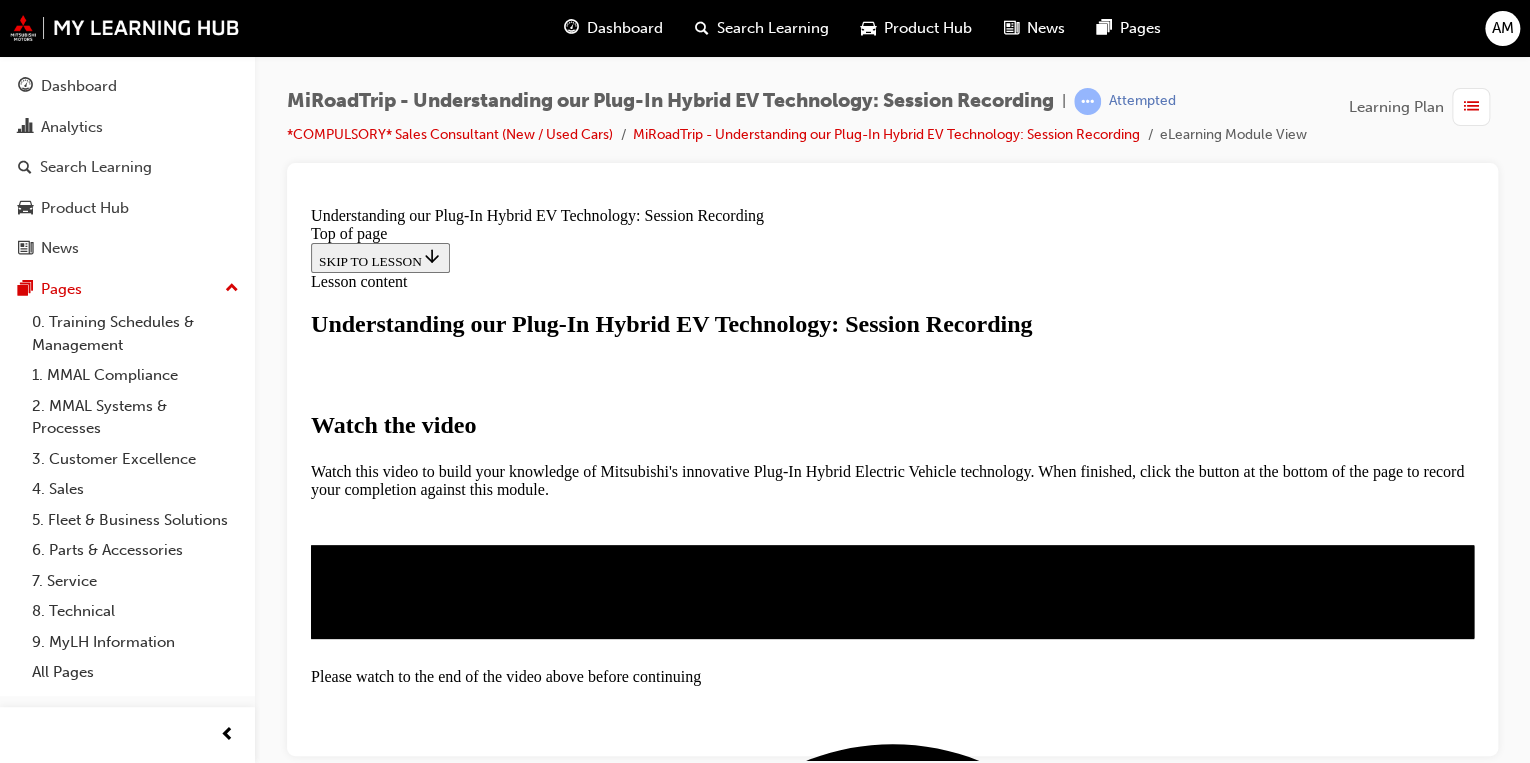 click on "Loaded :  4.71% 46:20 01:22" at bounding box center (991, 849) 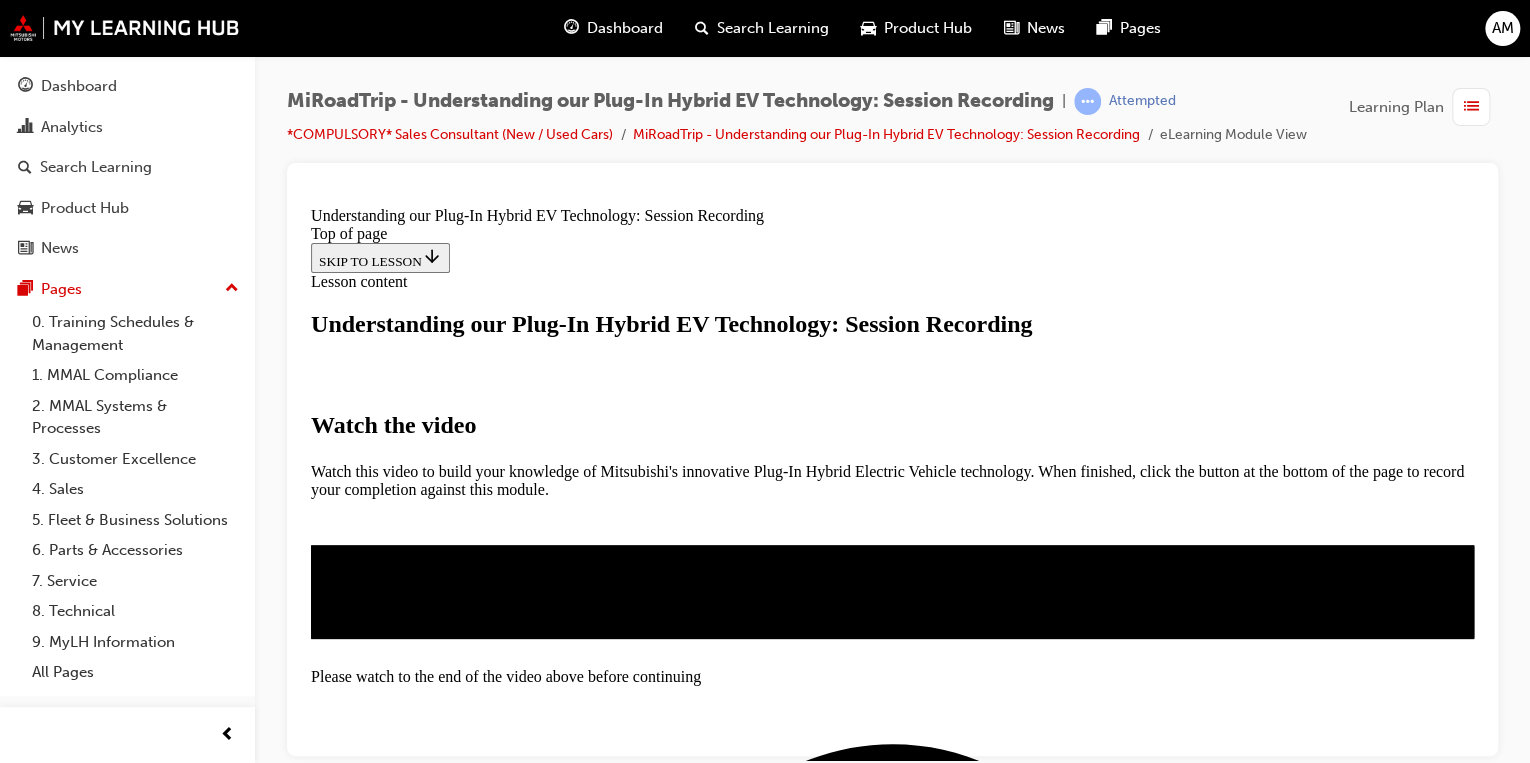 drag, startPoint x: 427, startPoint y: 456, endPoint x: 485, endPoint y: 483, distance: 63.97656 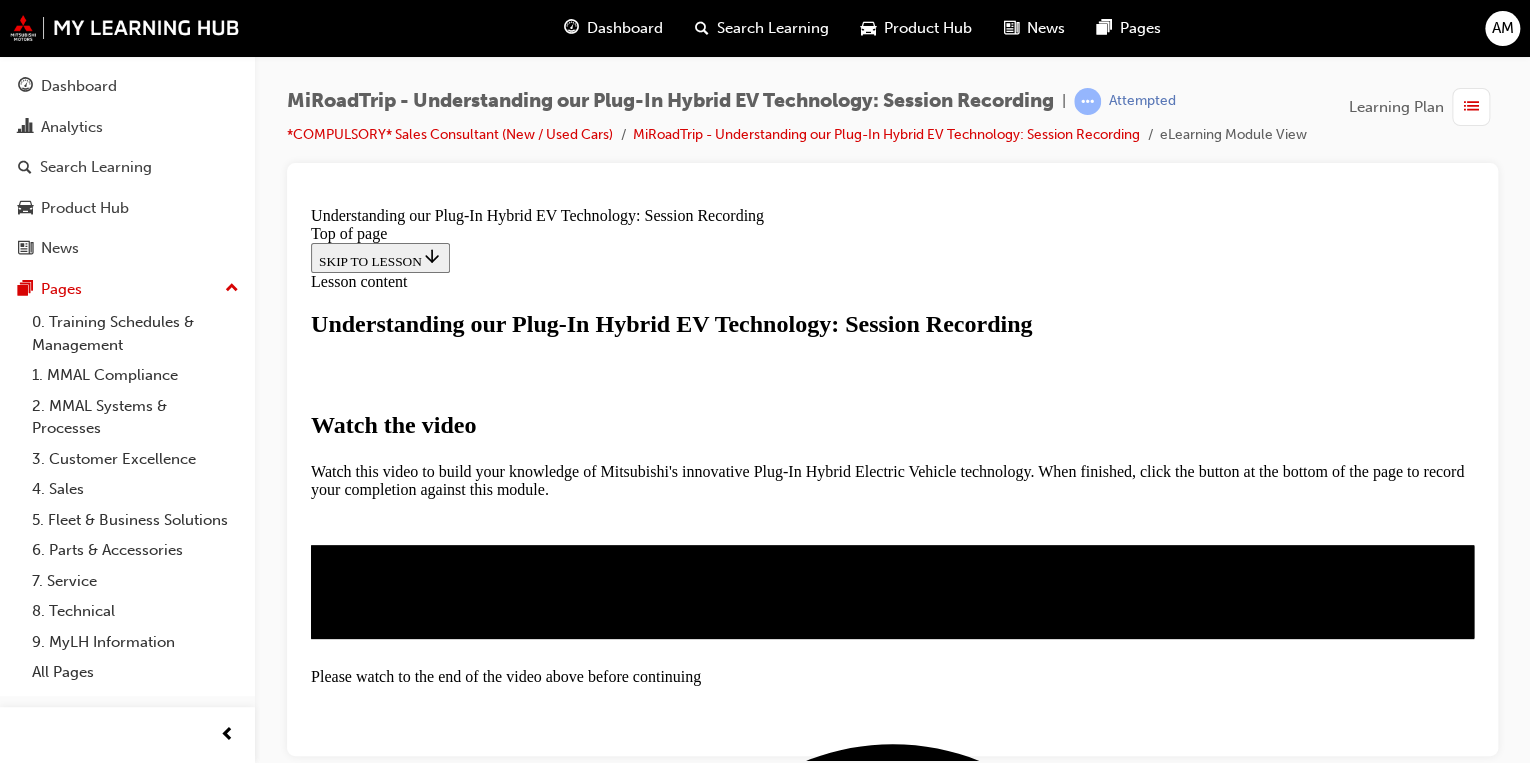 drag, startPoint x: 432, startPoint y: 457, endPoint x: 523, endPoint y: 455, distance: 91.02197 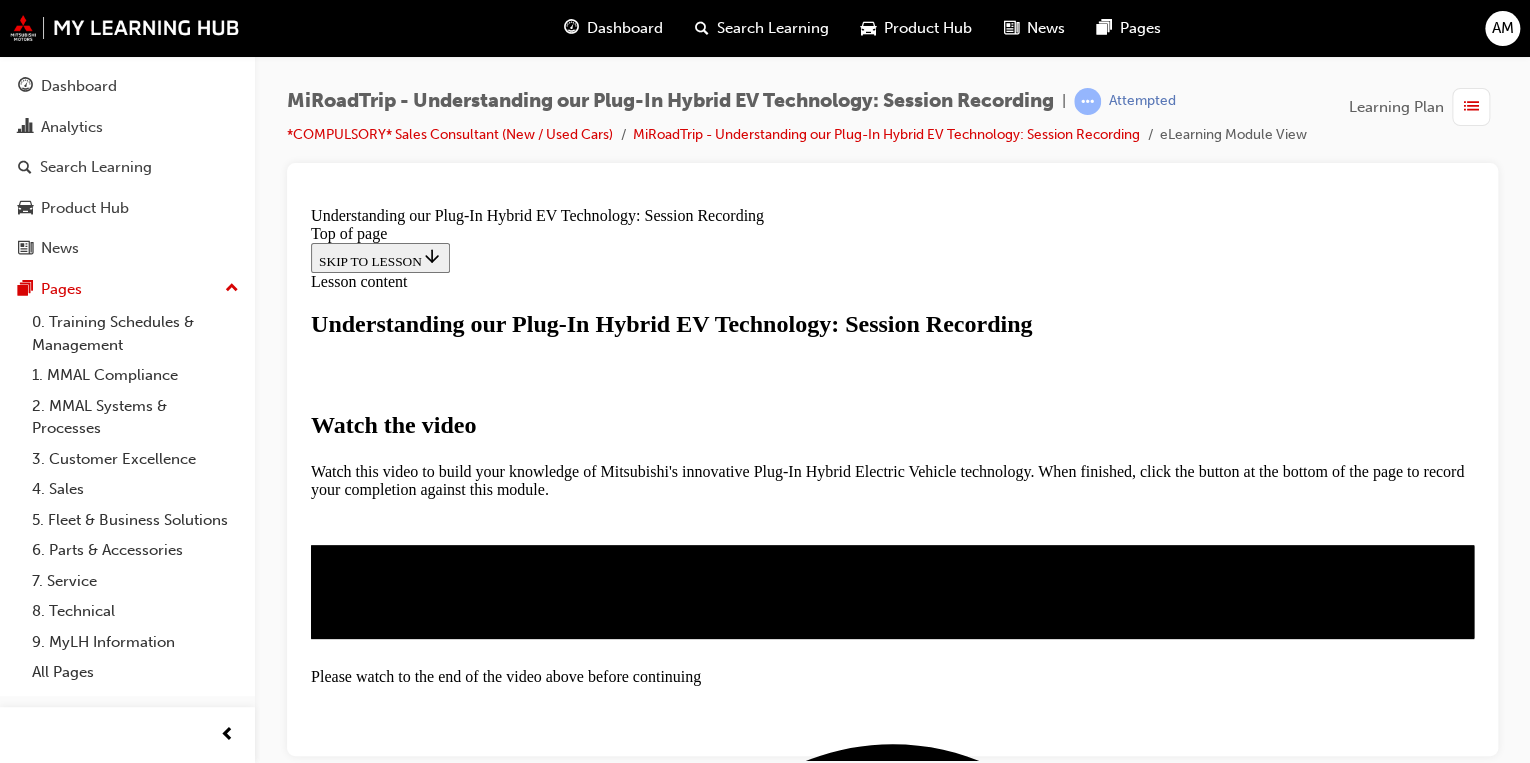 click on "2x" at bounding box center (399, 957) 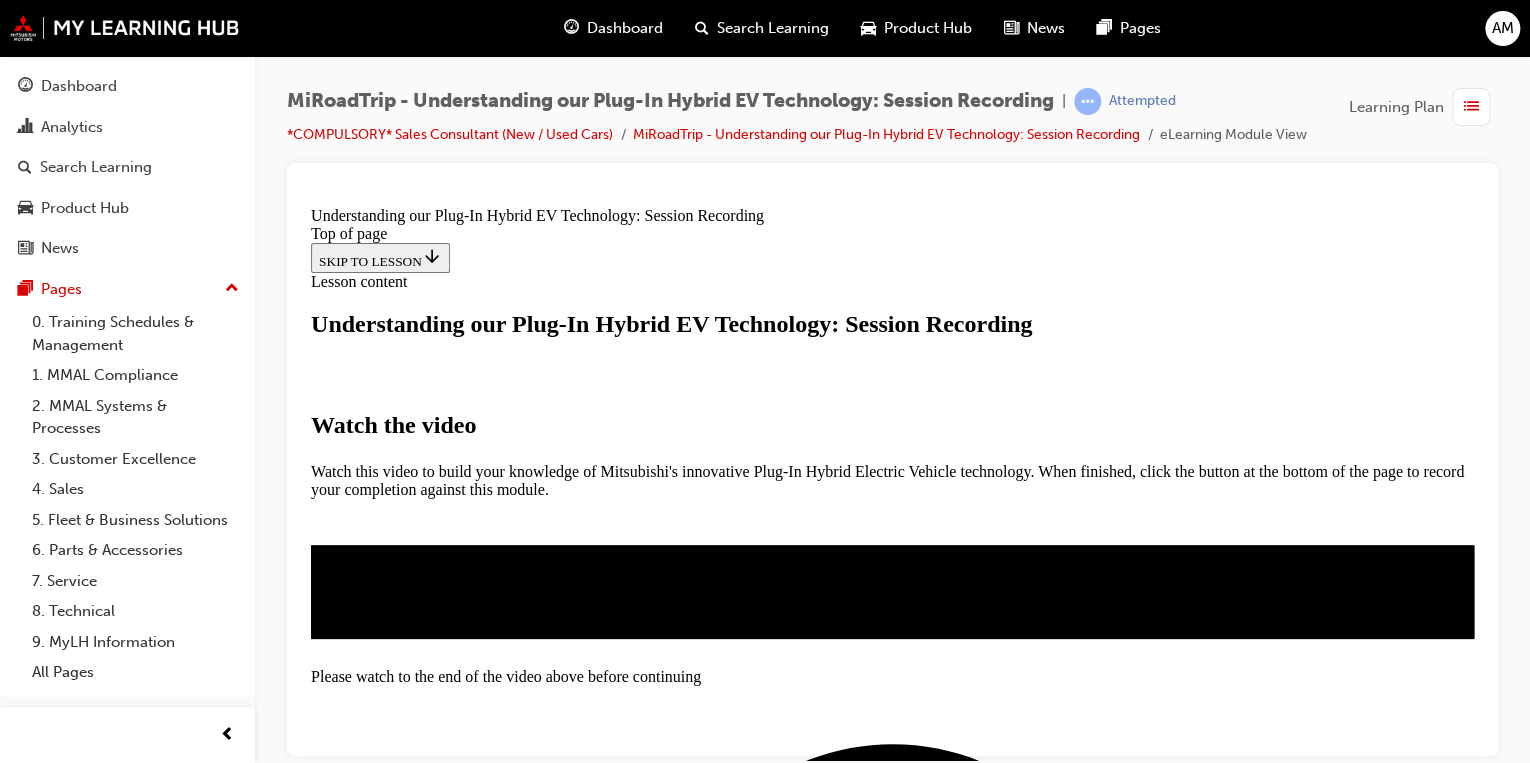 scroll, scrollTop: 523, scrollLeft: 0, axis: vertical 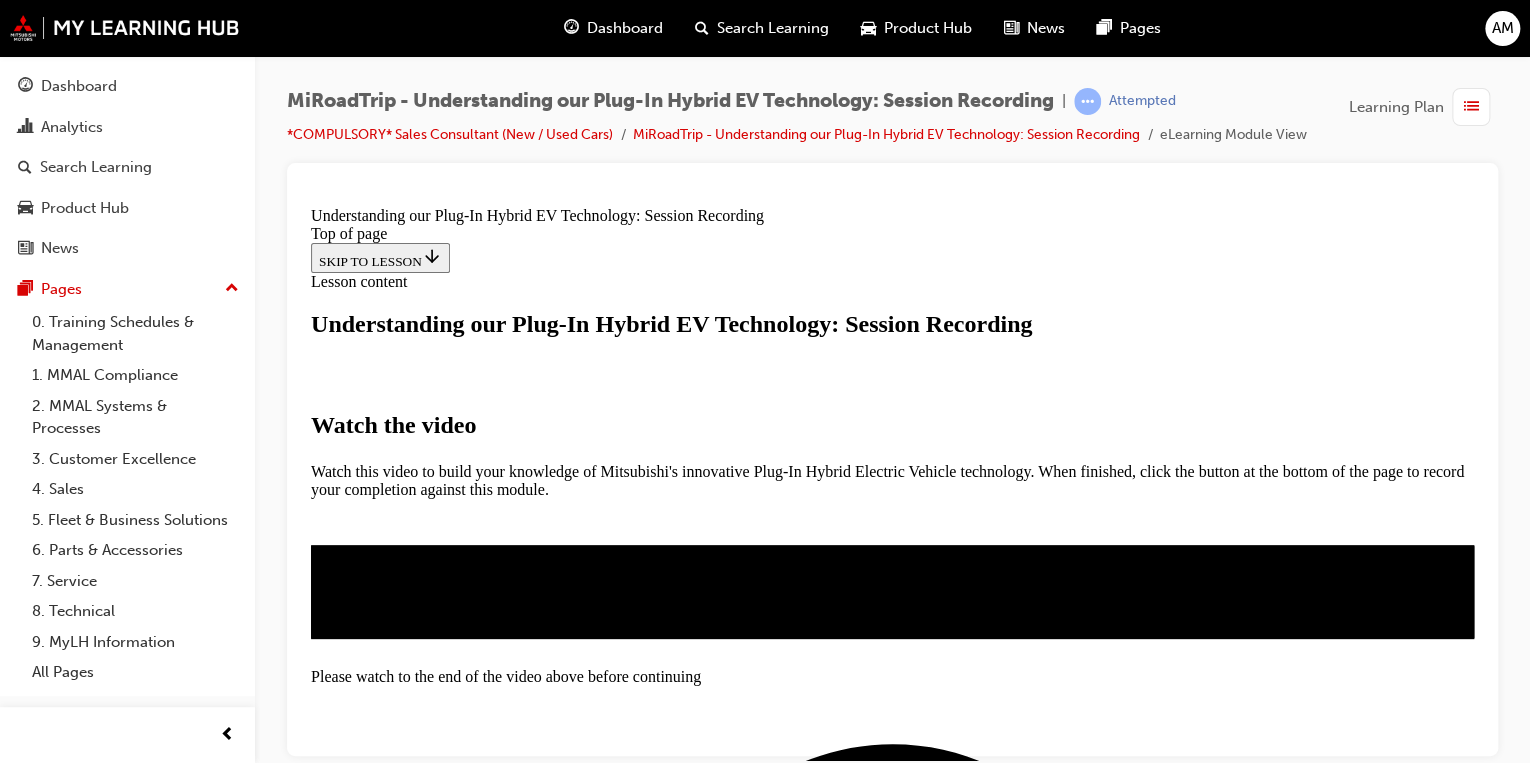 click on "Loaded :  46.57% 21:37 19:06" at bounding box center (991, 849) 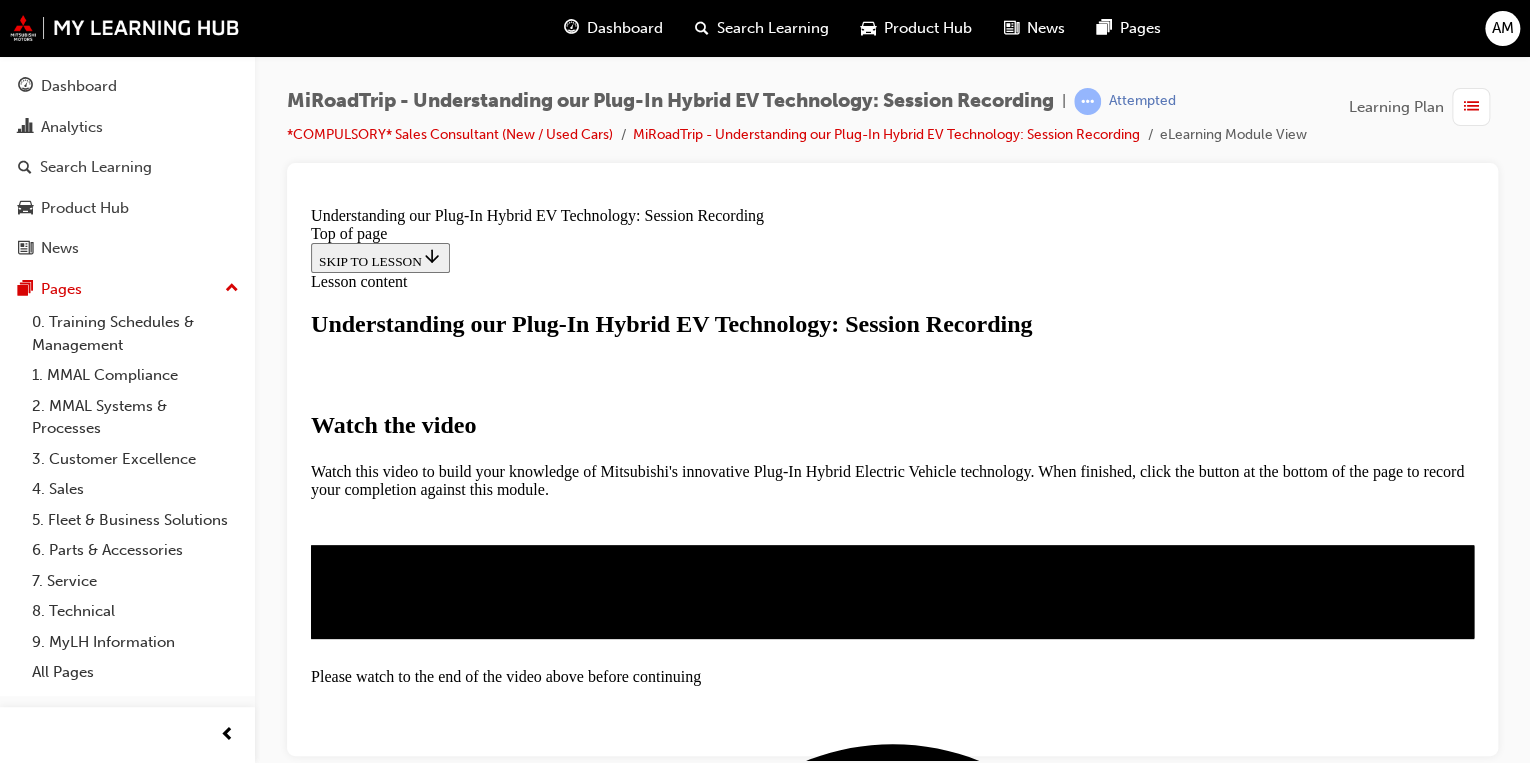 click on "Loaded :  47.57% 21:37 19:26" at bounding box center (991, 849) 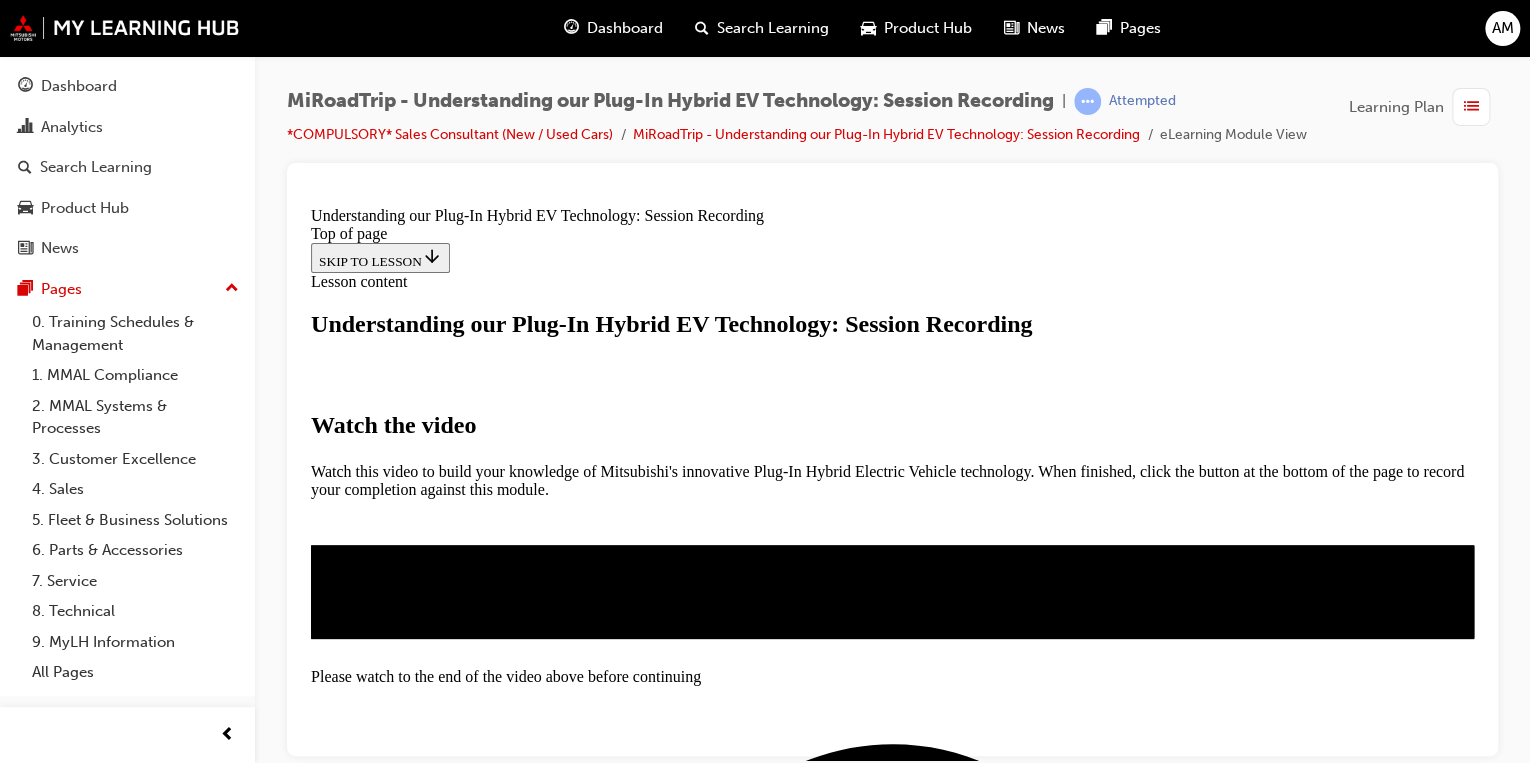 click at bounding box center (359, 811) 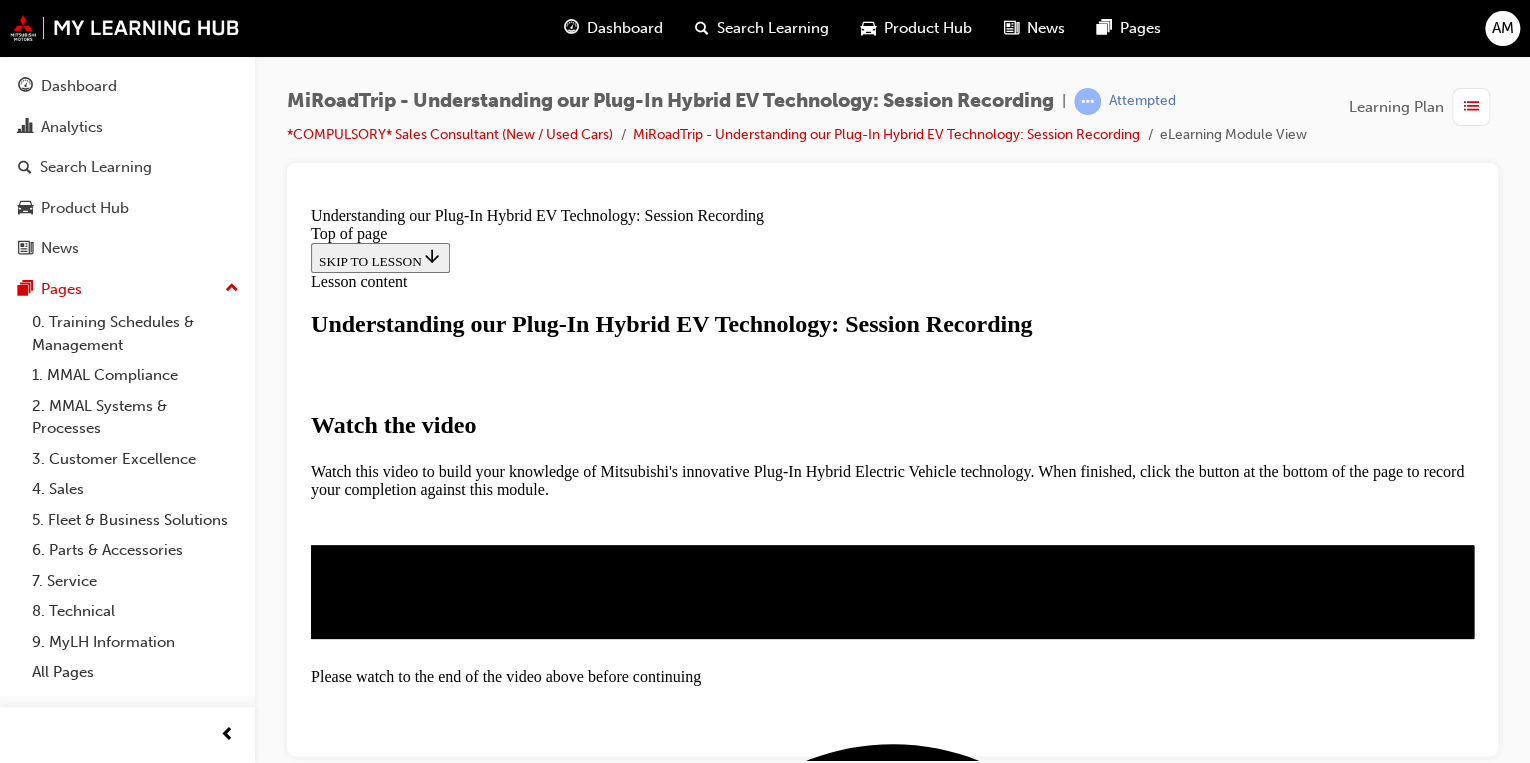 drag, startPoint x: 1404, startPoint y: 618, endPoint x: 1393, endPoint y: 618, distance: 11 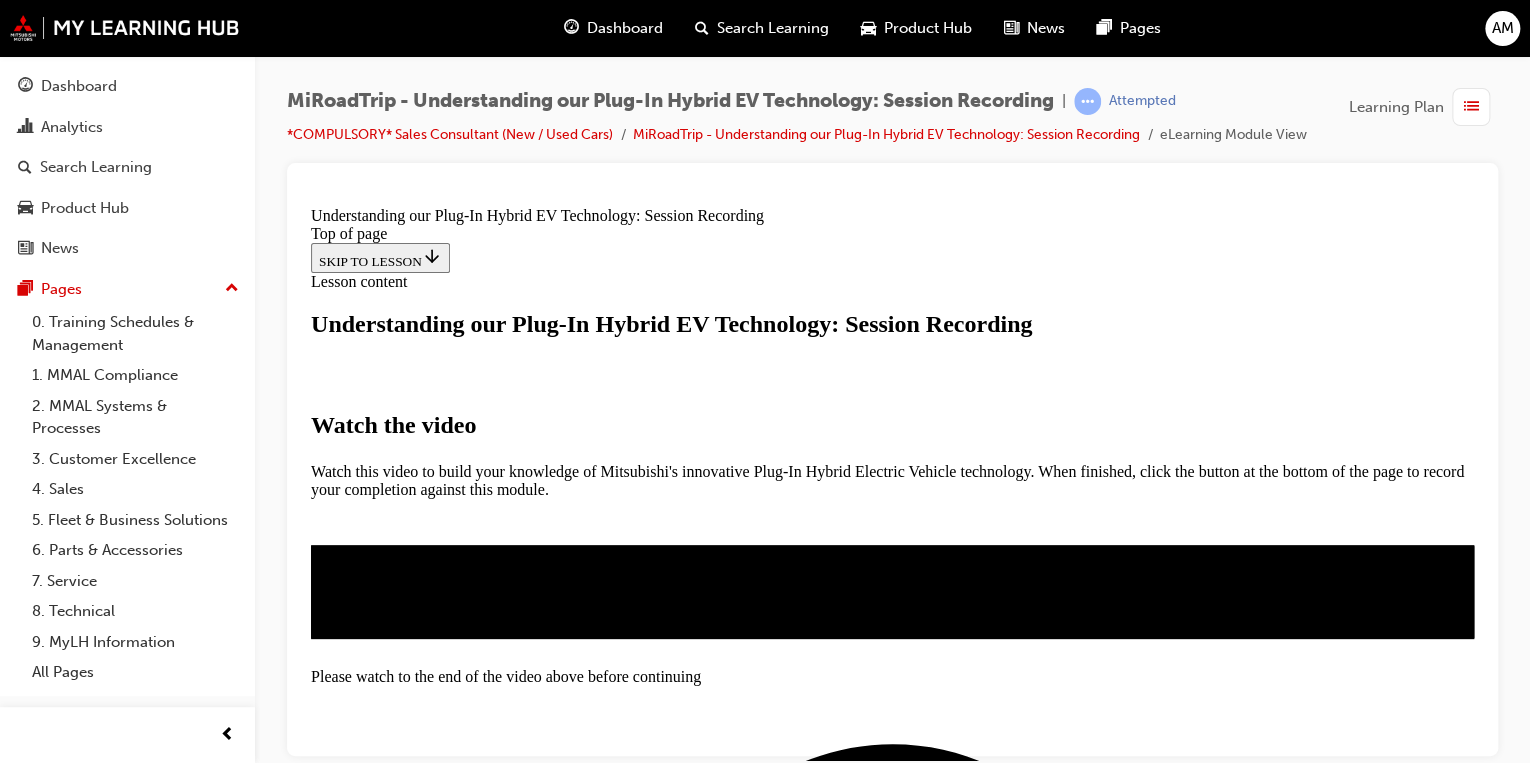 drag, startPoint x: 1395, startPoint y: 614, endPoint x: 1372, endPoint y: 614, distance: 23 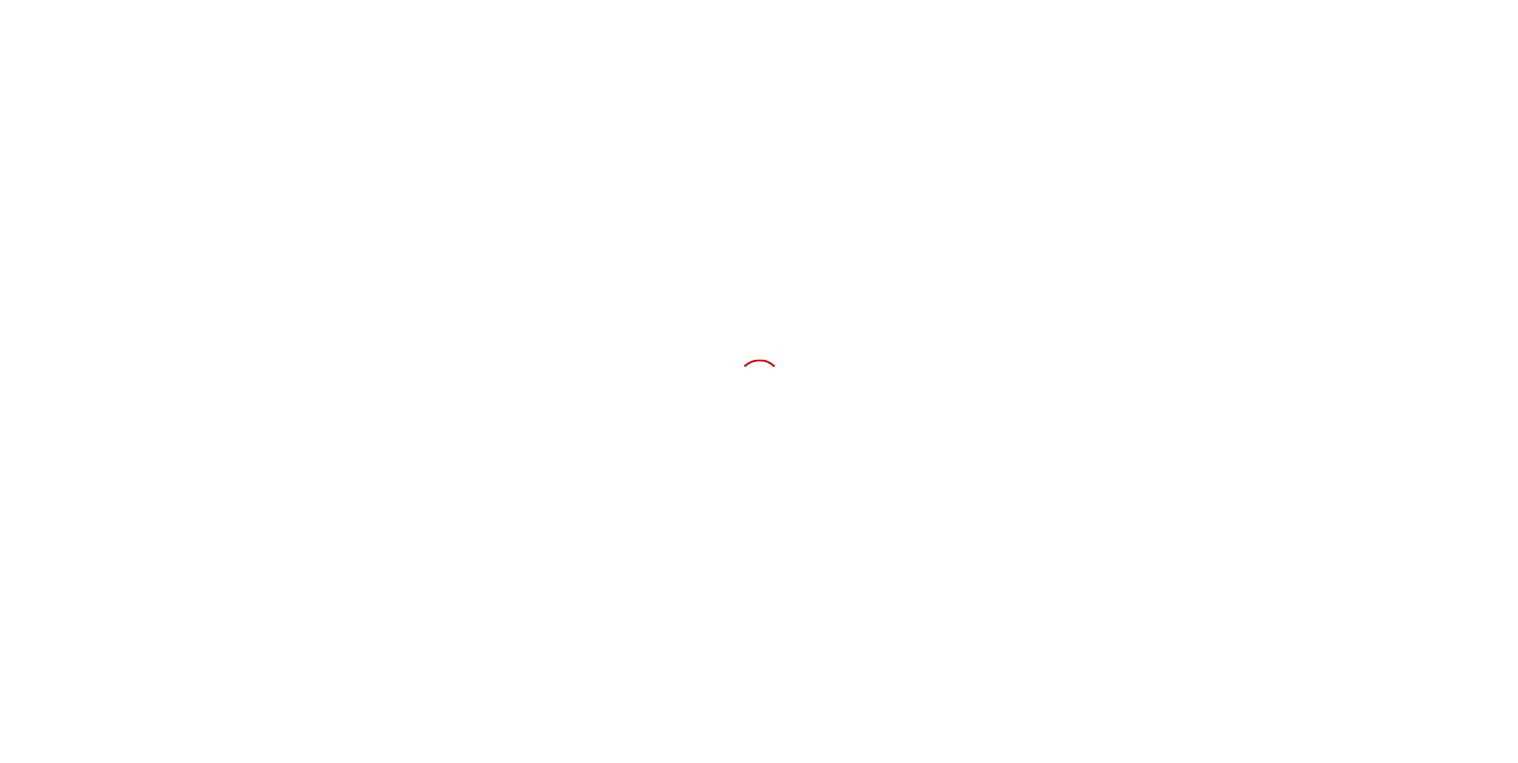 scroll, scrollTop: 0, scrollLeft: 0, axis: both 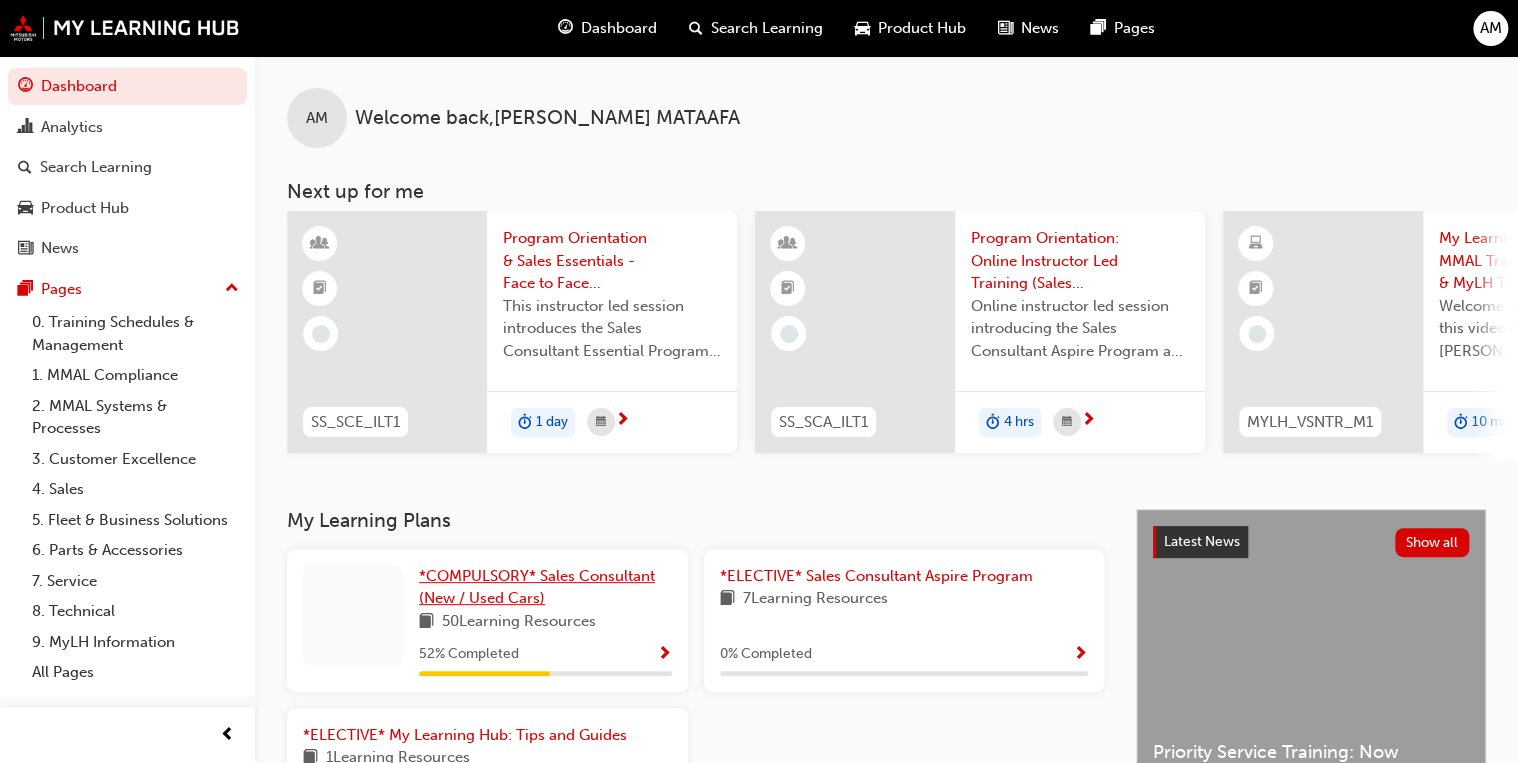 click on "*COMPULSORY* Sales Consultant (New / Used Cars)" at bounding box center (537, 587) 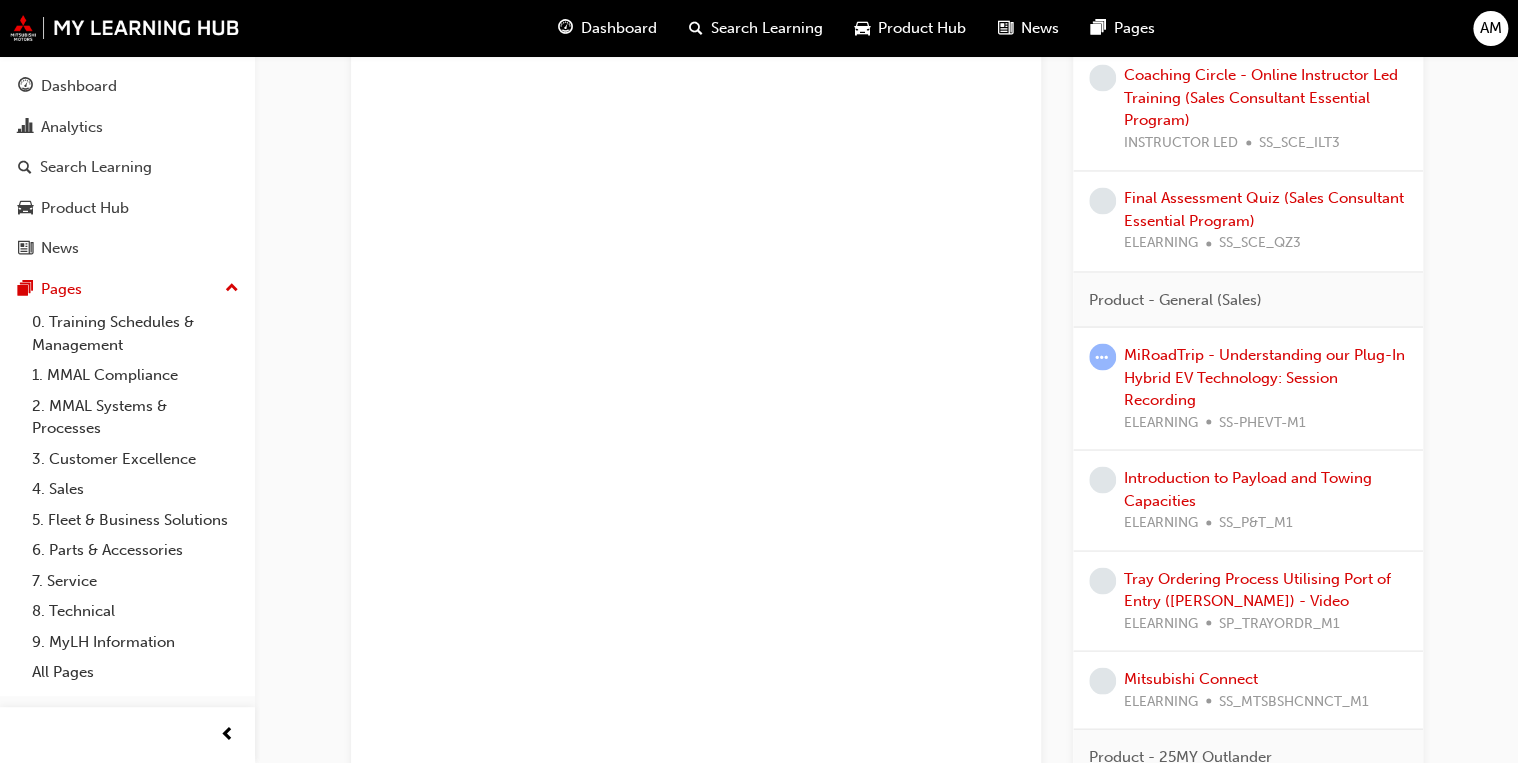scroll, scrollTop: 1600, scrollLeft: 0, axis: vertical 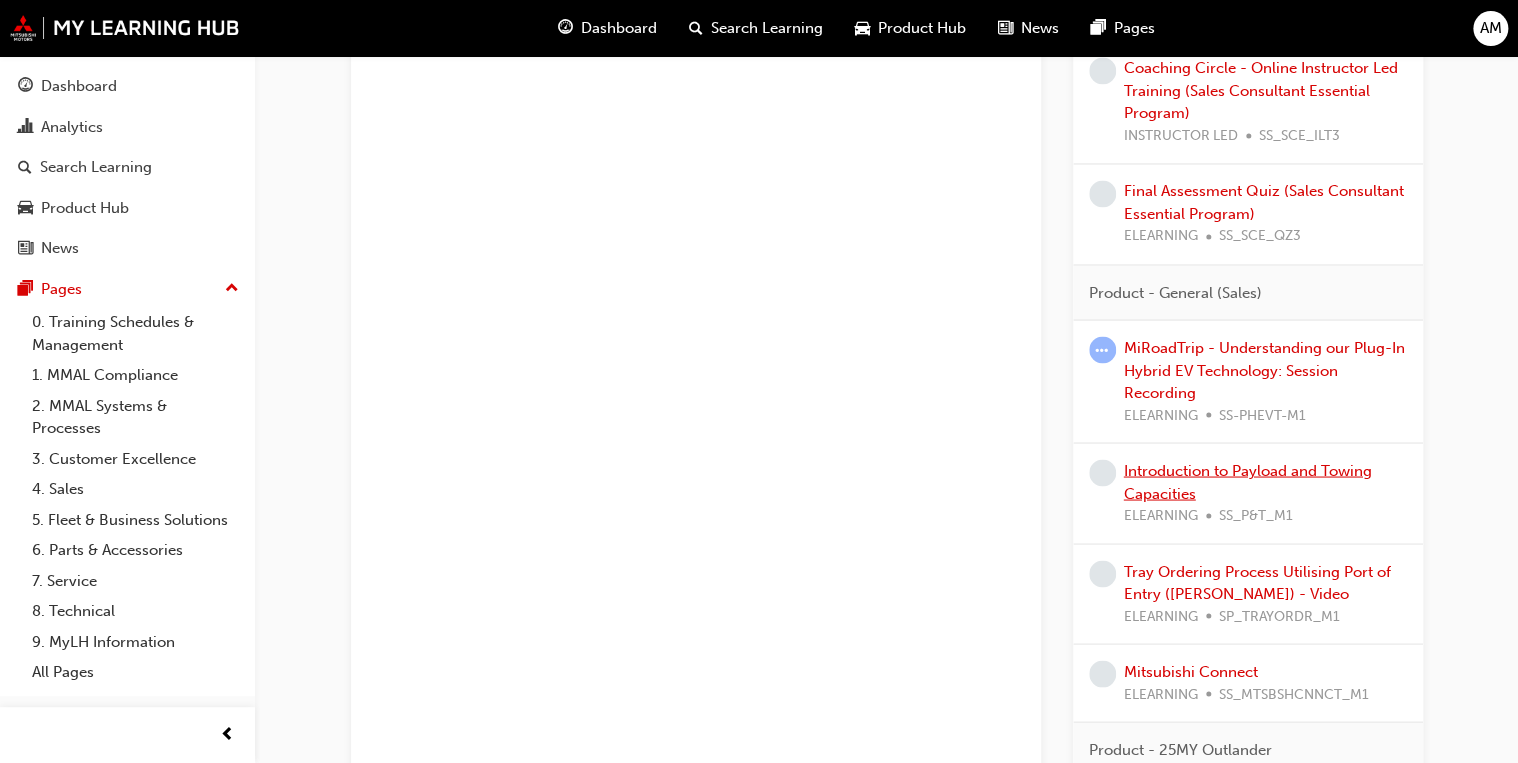 click on "Introduction to Payload and Towing Capacities" at bounding box center [1248, 481] 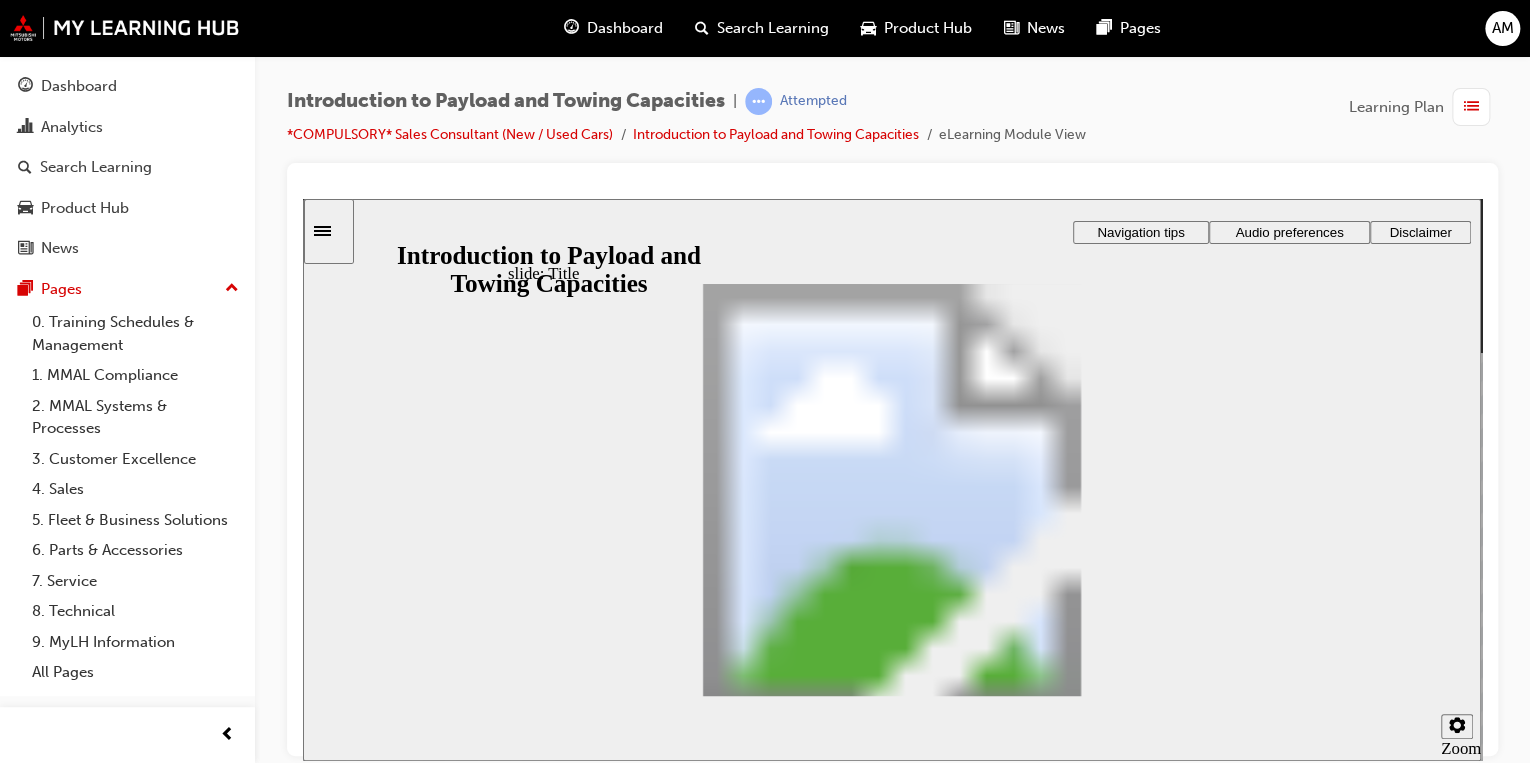 scroll, scrollTop: 0, scrollLeft: 0, axis: both 